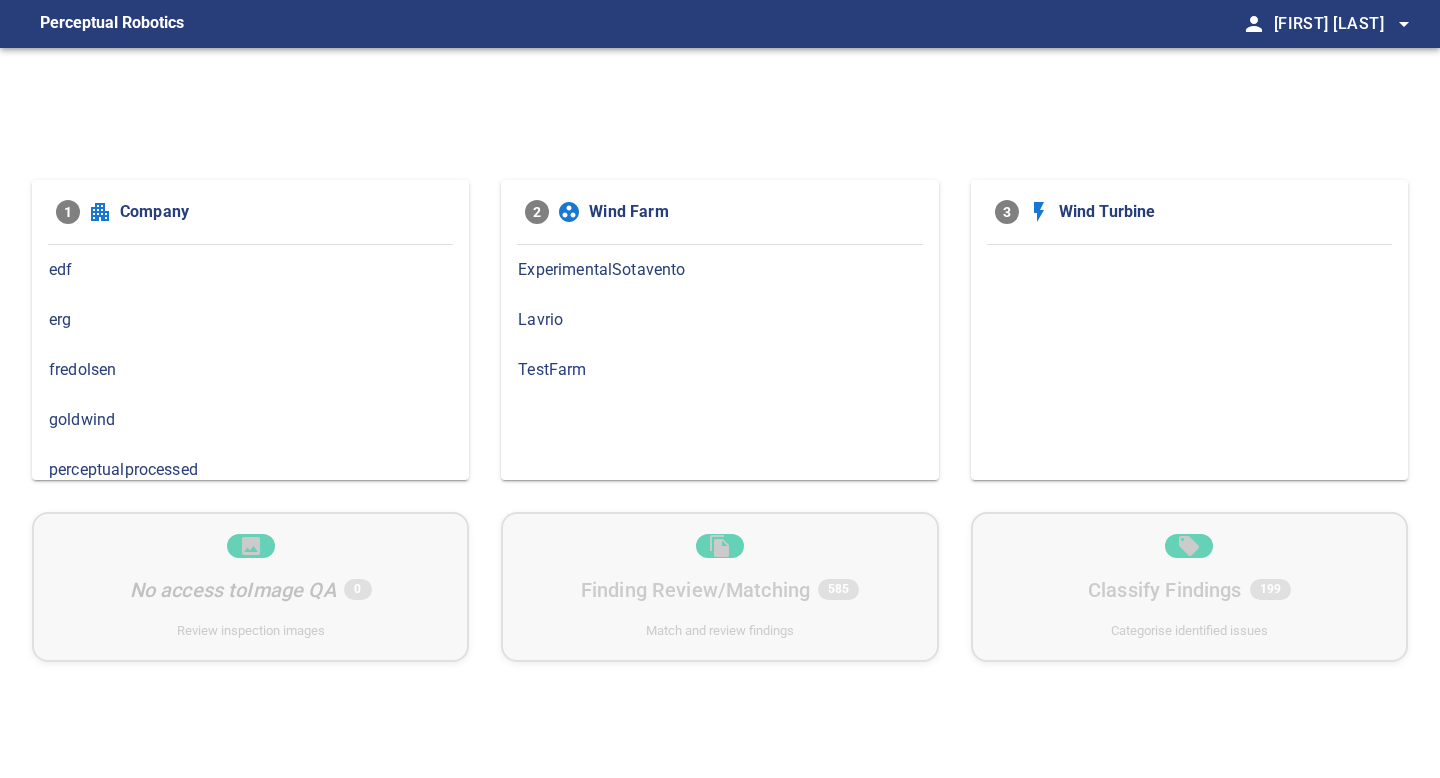 scroll, scrollTop: 0, scrollLeft: 0, axis: both 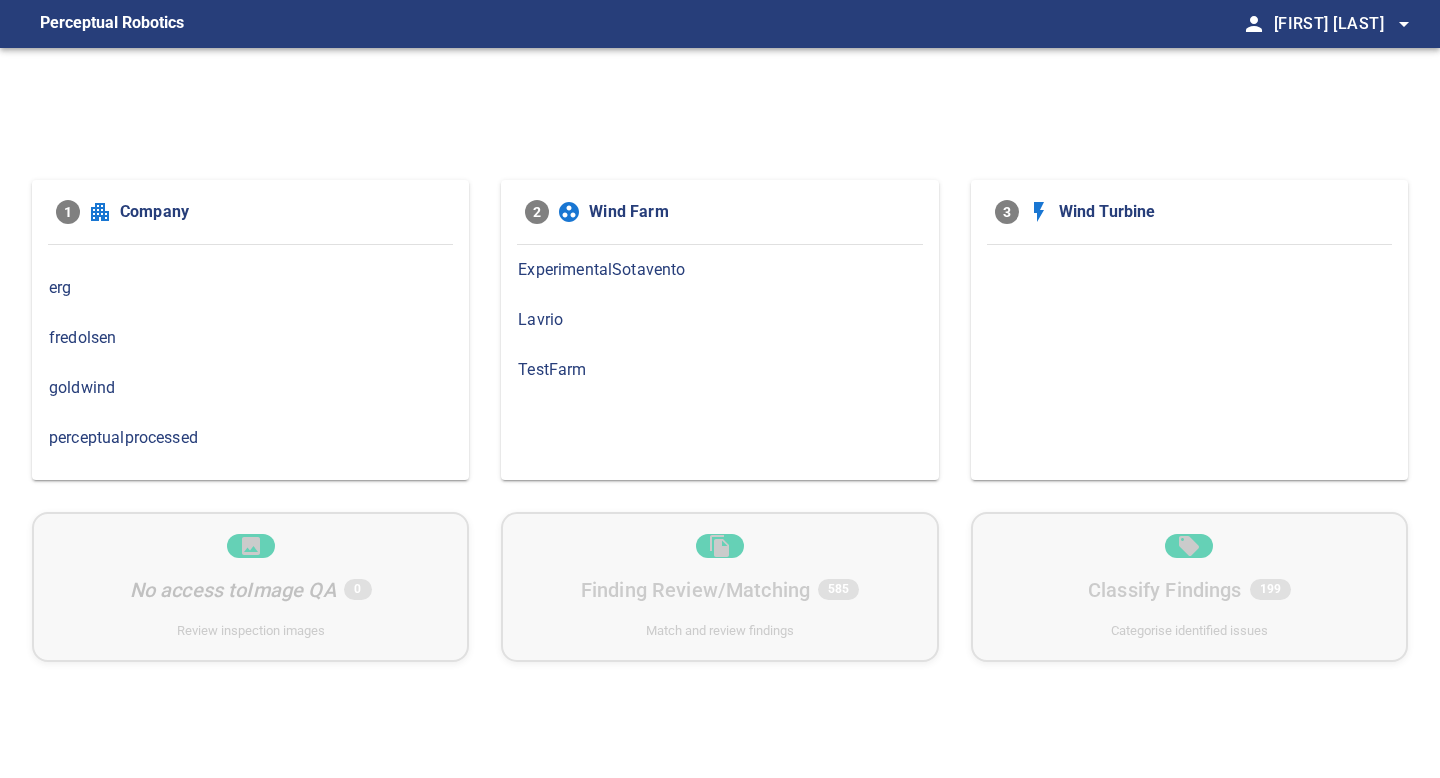 click on "fredolsen" at bounding box center (250, 338) 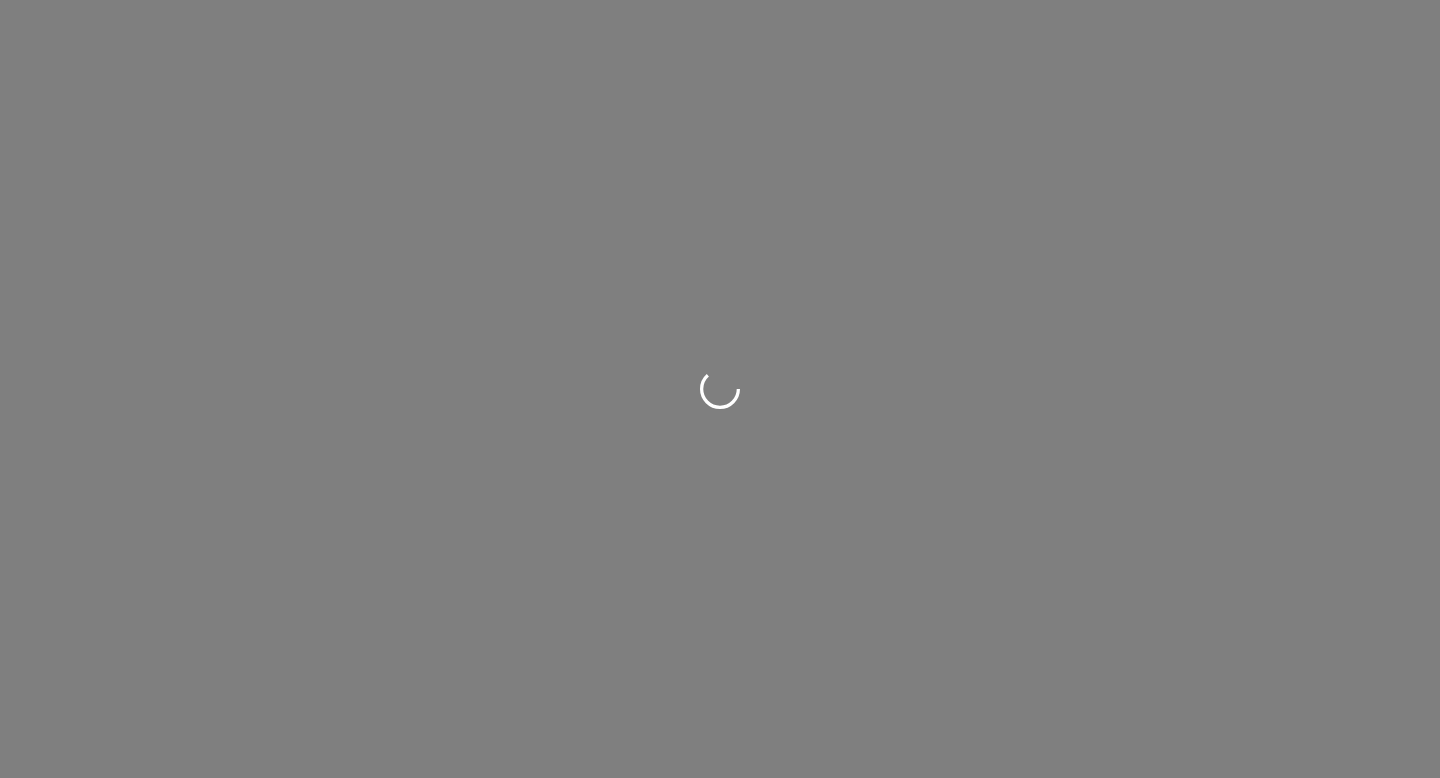 scroll, scrollTop: 0, scrollLeft: 0, axis: both 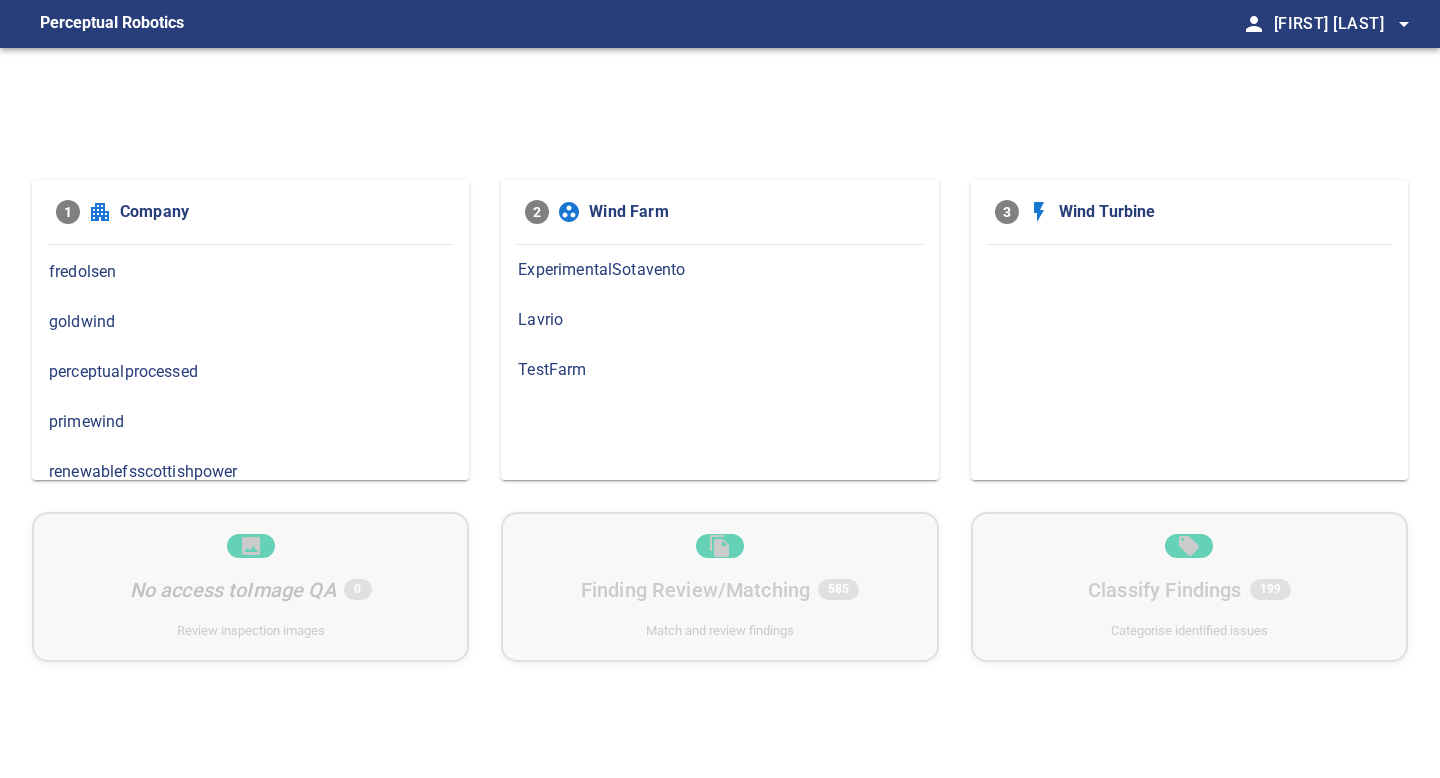 click on "goldwind" at bounding box center (250, 322) 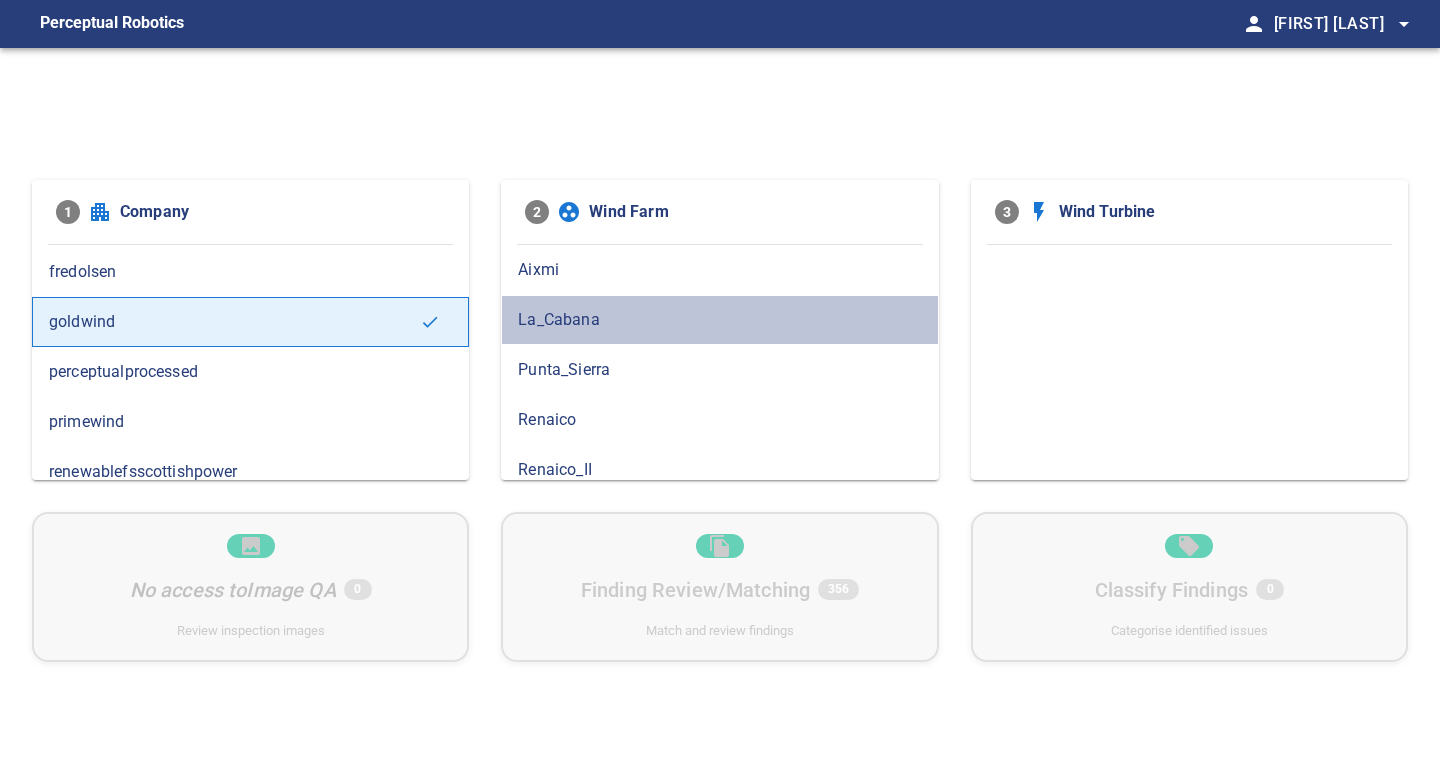 click on "La_Cabana" at bounding box center (719, 320) 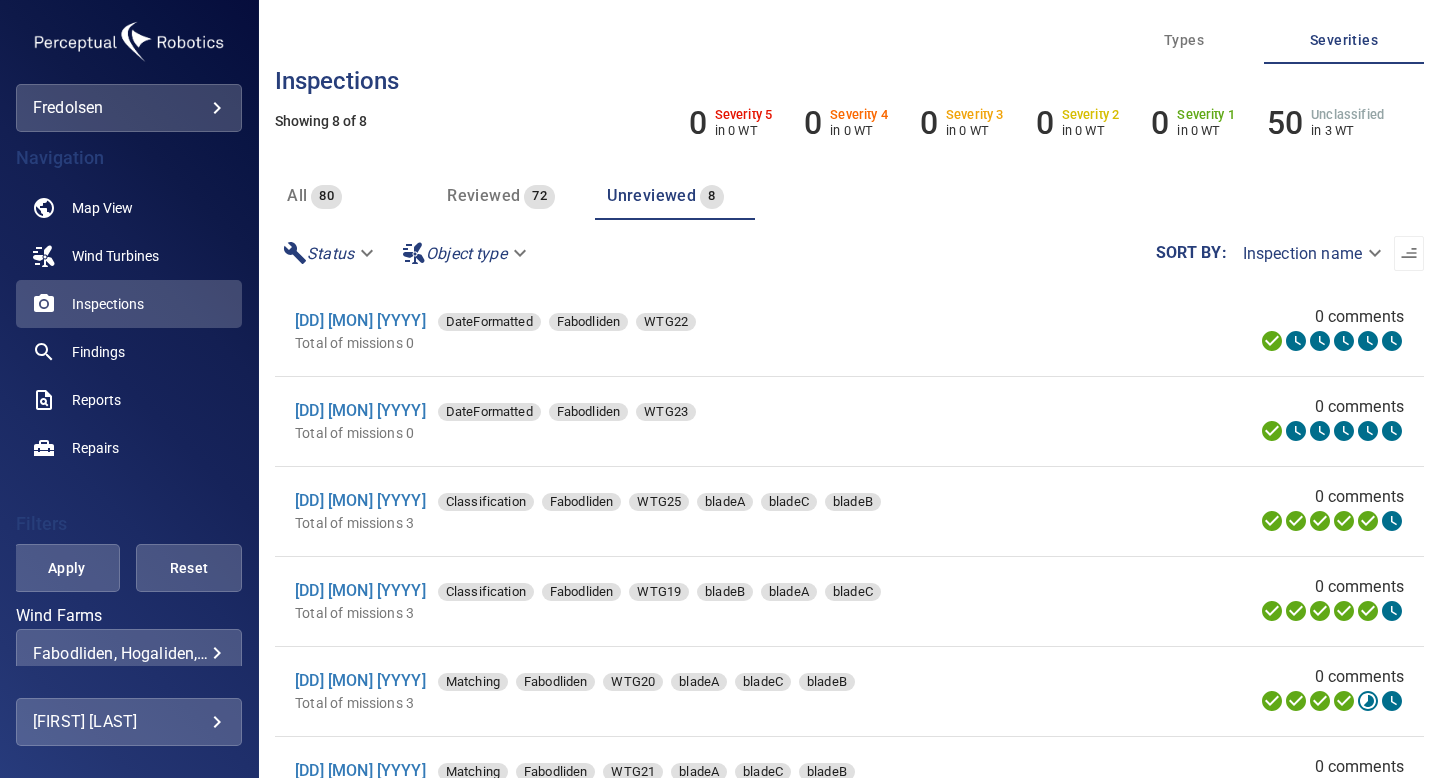 scroll, scrollTop: 0, scrollLeft: 0, axis: both 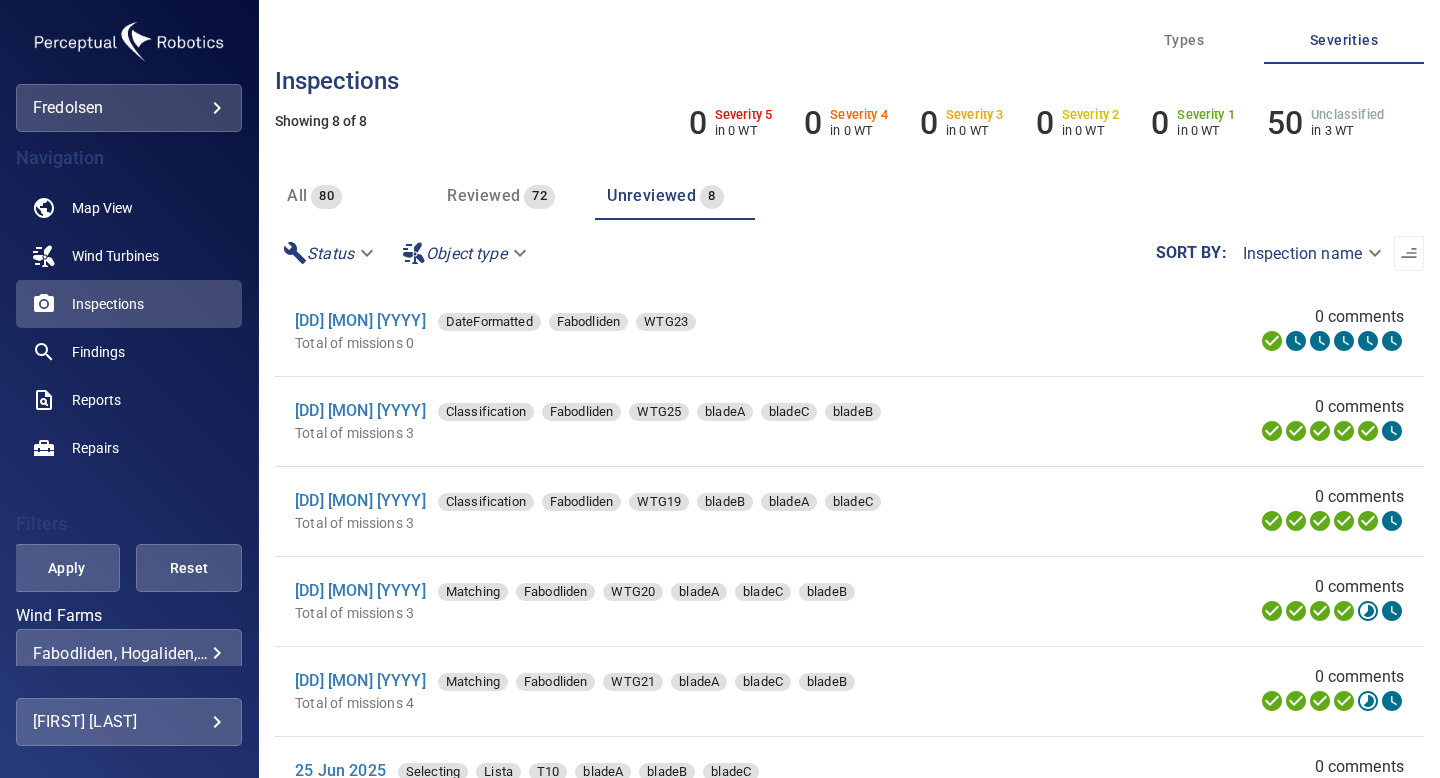 click on "Reviewed" at bounding box center [483, 195] 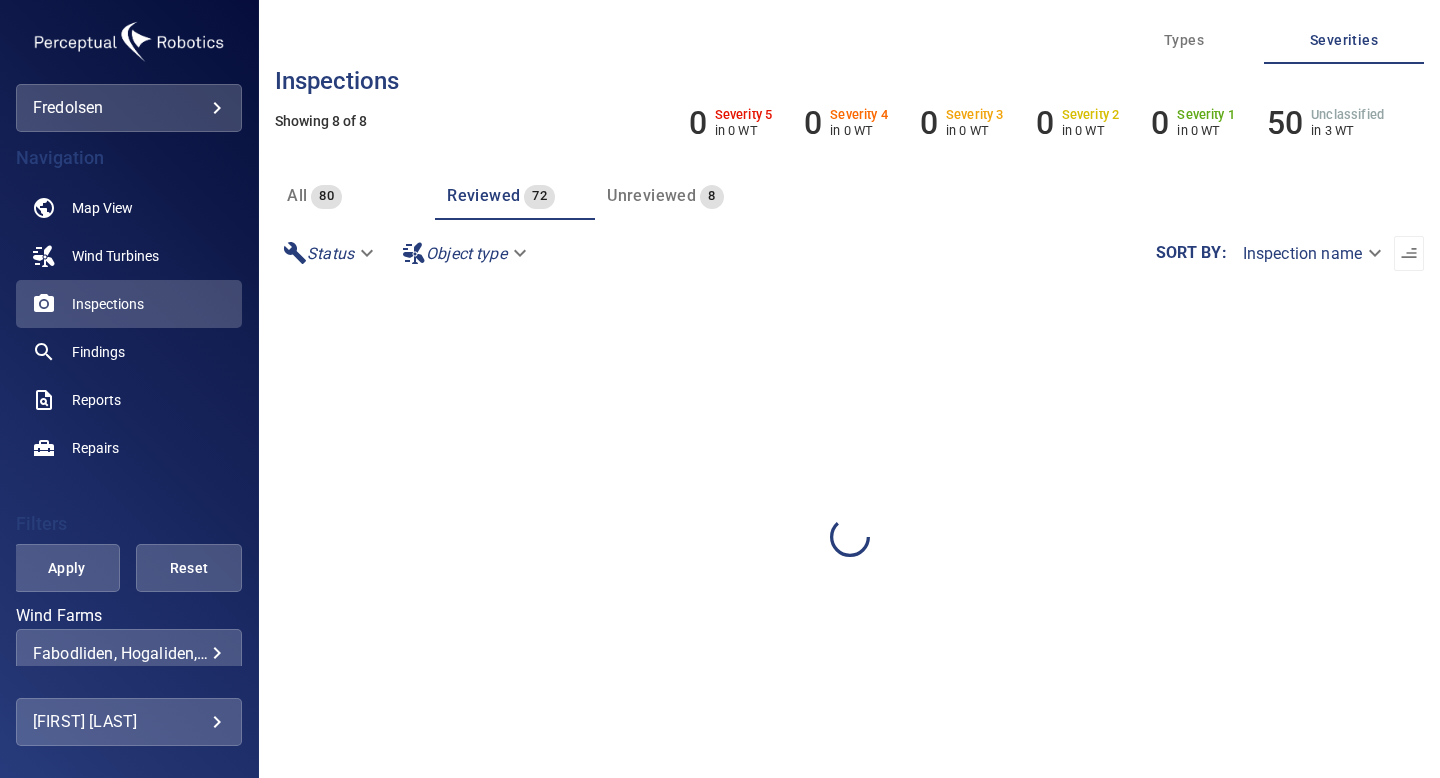 scroll, scrollTop: 0, scrollLeft: 0, axis: both 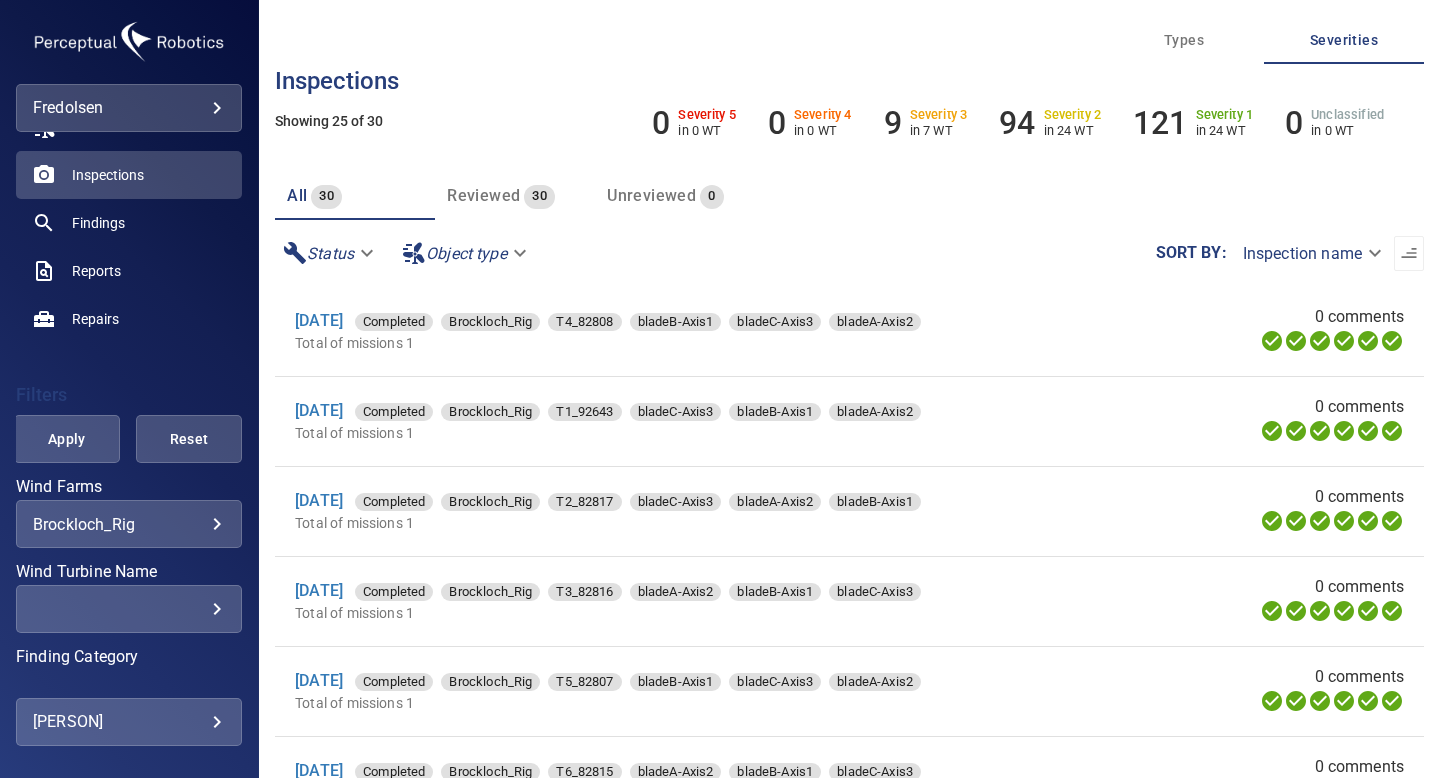 click on "**********" at bounding box center [720, 389] 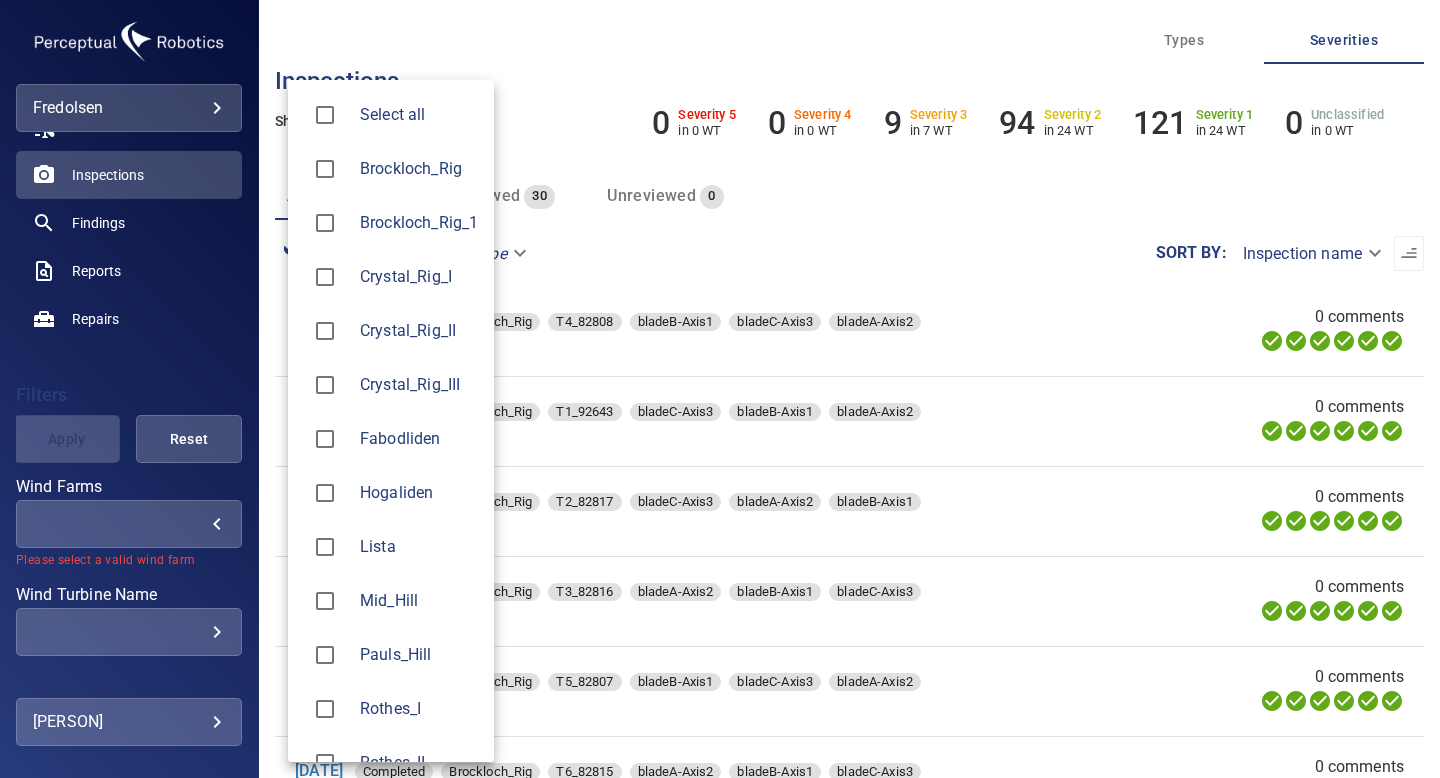 type on "**********" 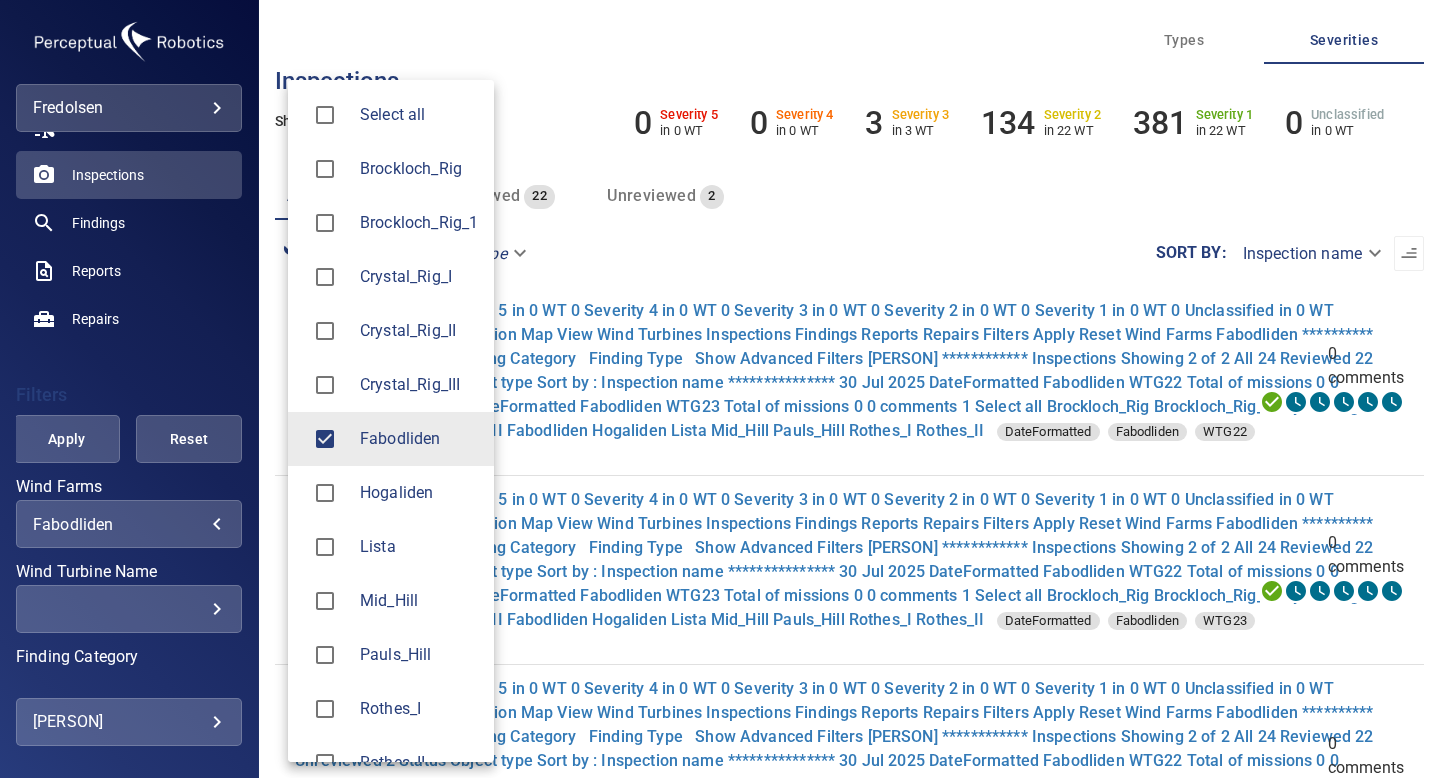 click at bounding box center (720, 389) 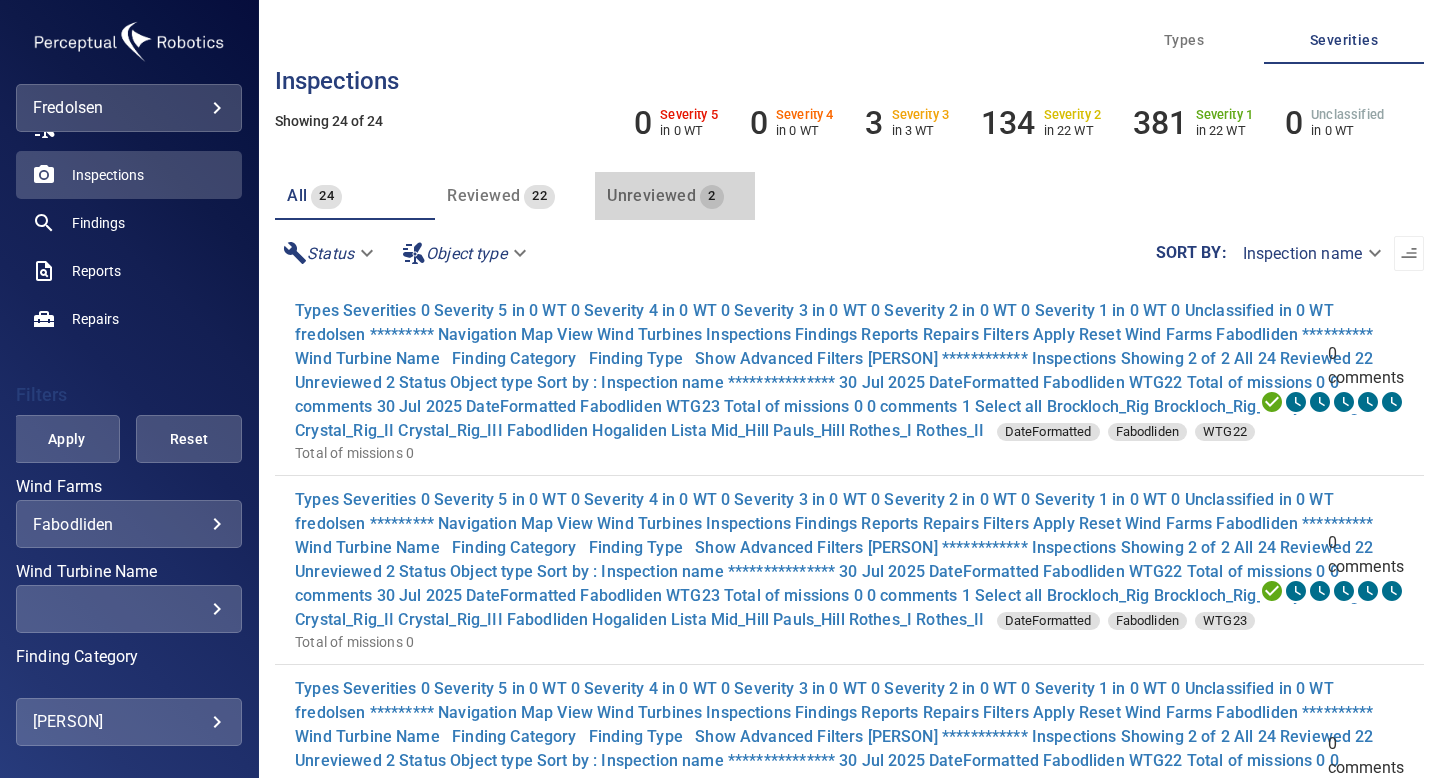 click on "Unreviewed" at bounding box center (651, 195) 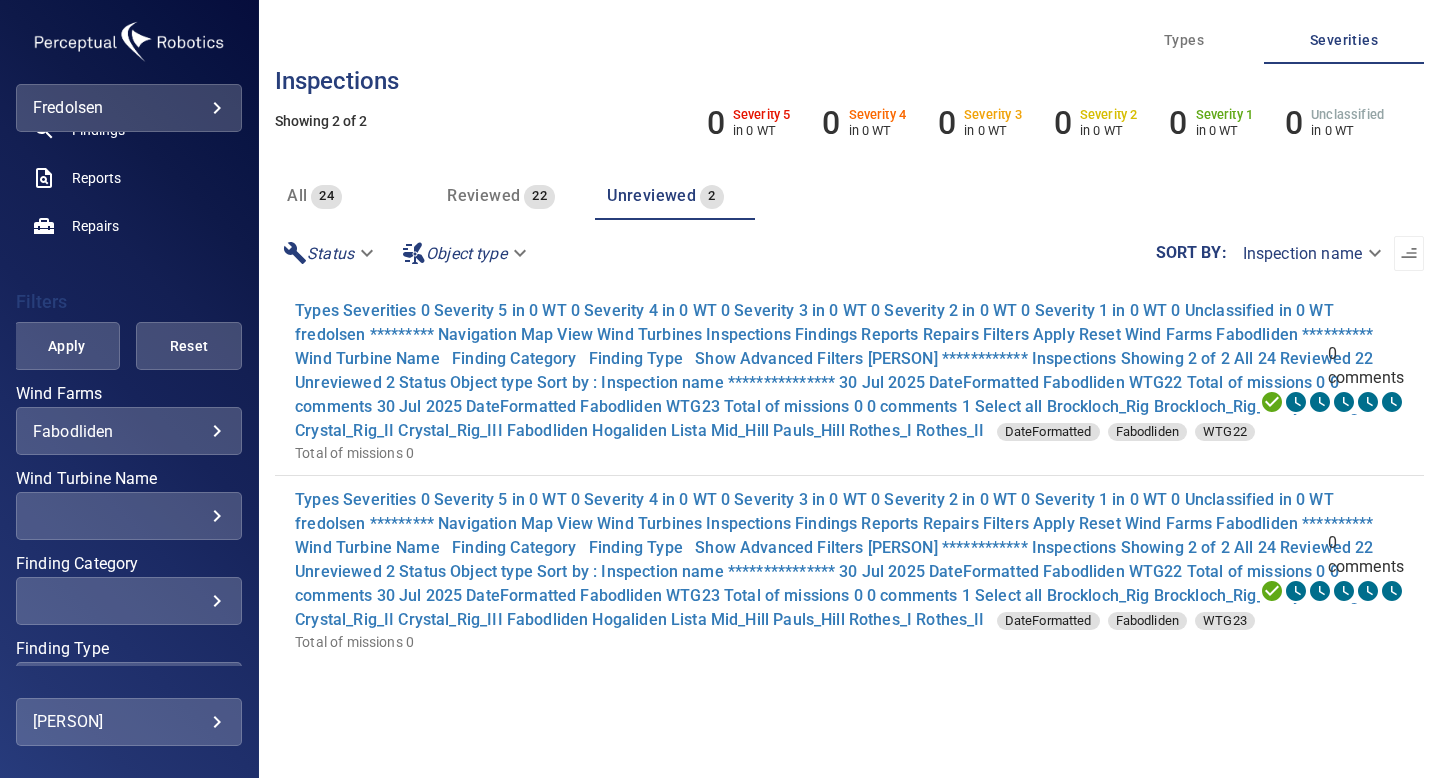 scroll, scrollTop: 224, scrollLeft: 0, axis: vertical 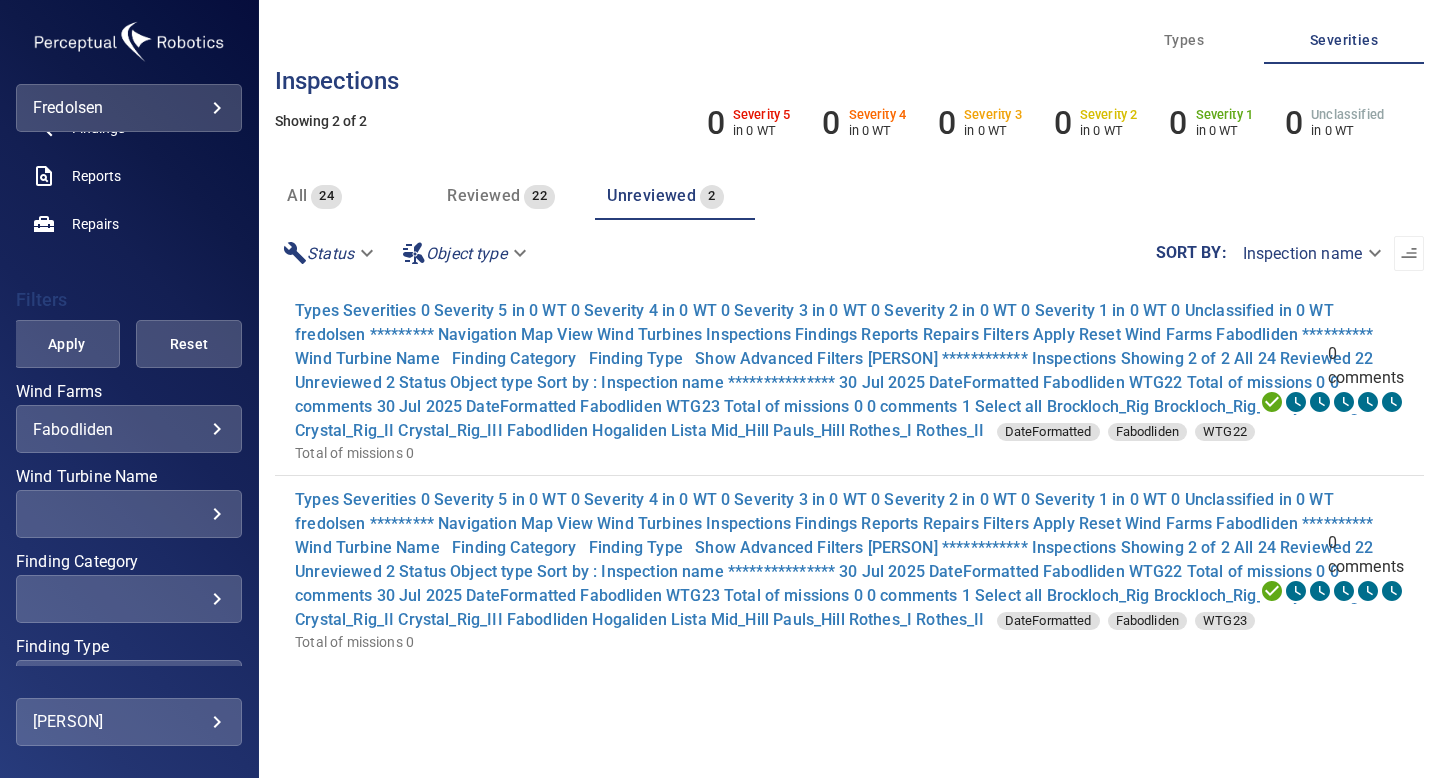click on "​" at bounding box center (129, 514) 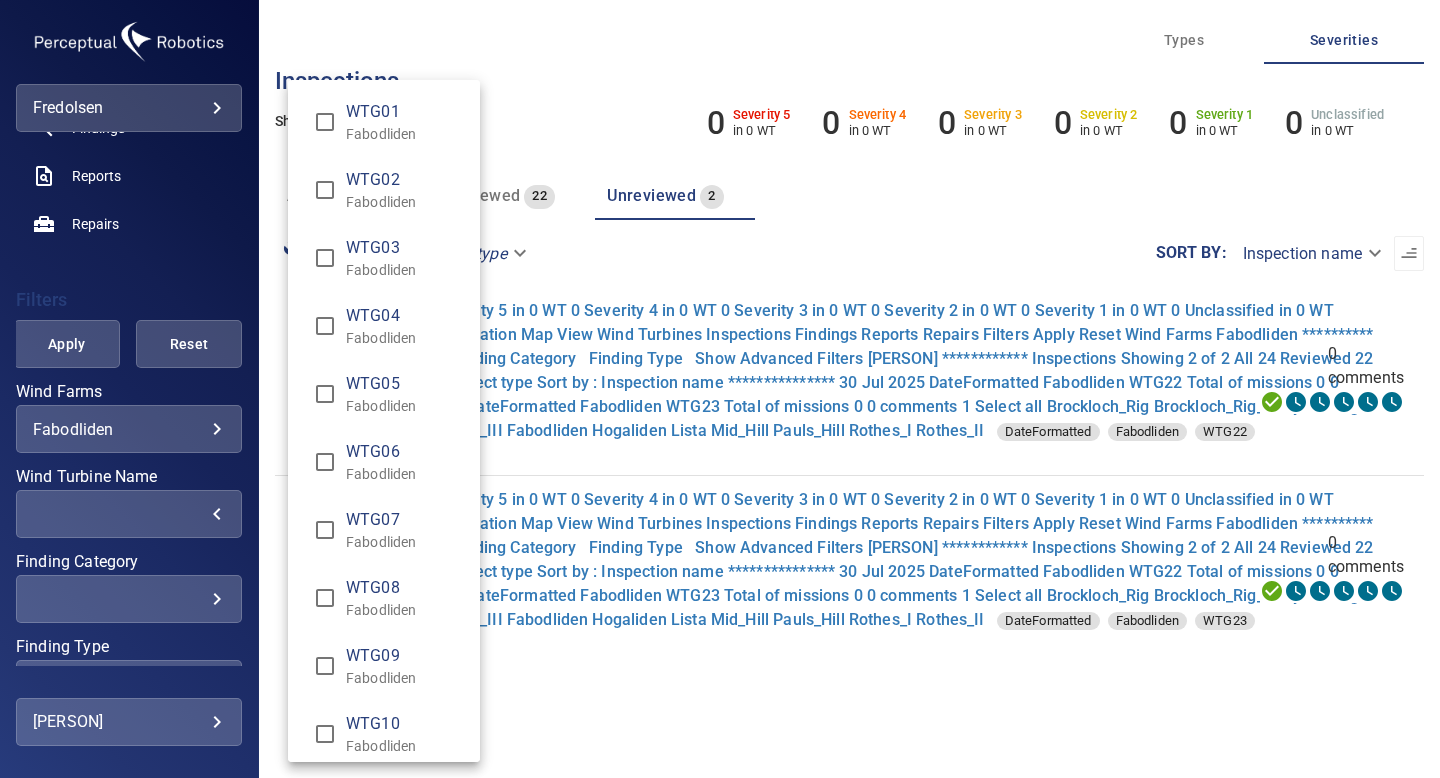 click at bounding box center [720, 389] 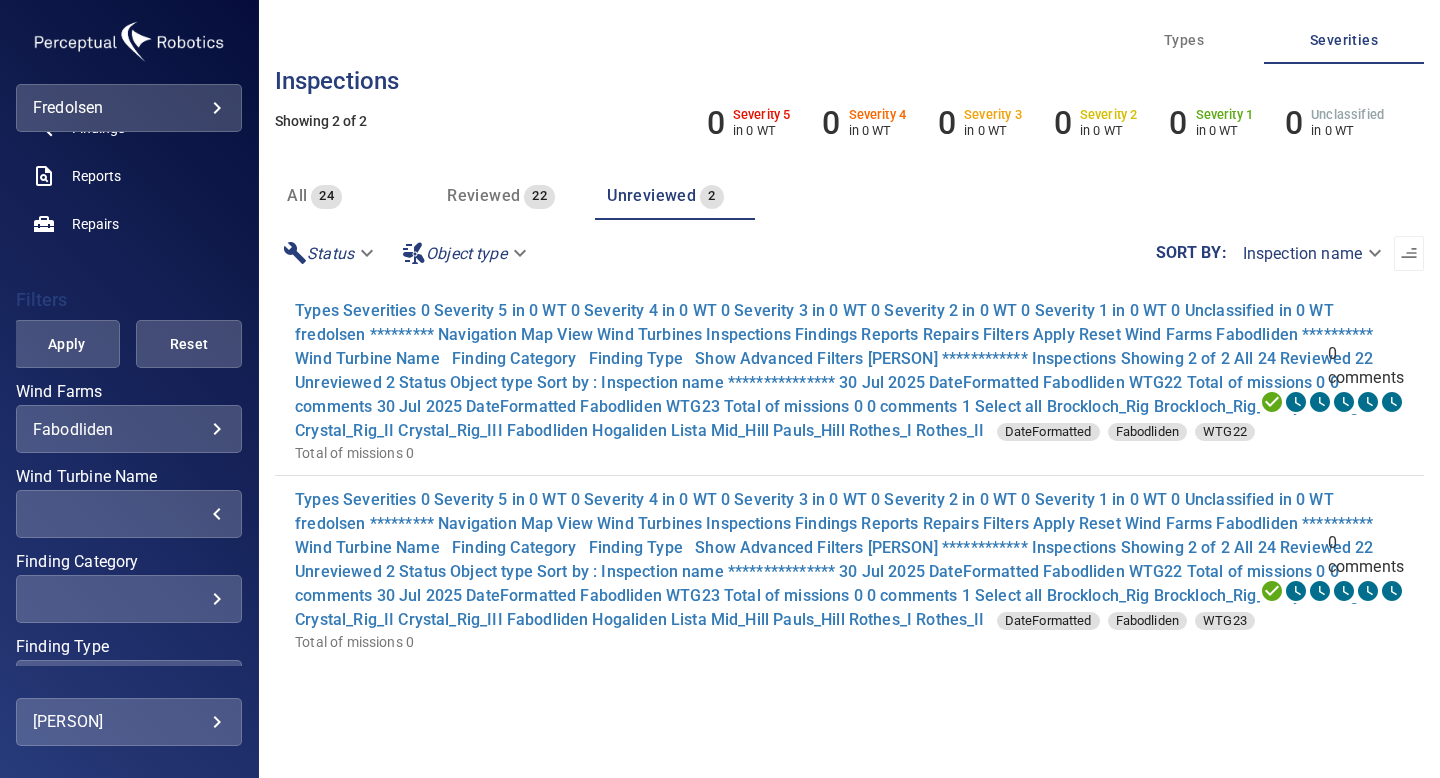 click on "**********" at bounding box center [129, 429] 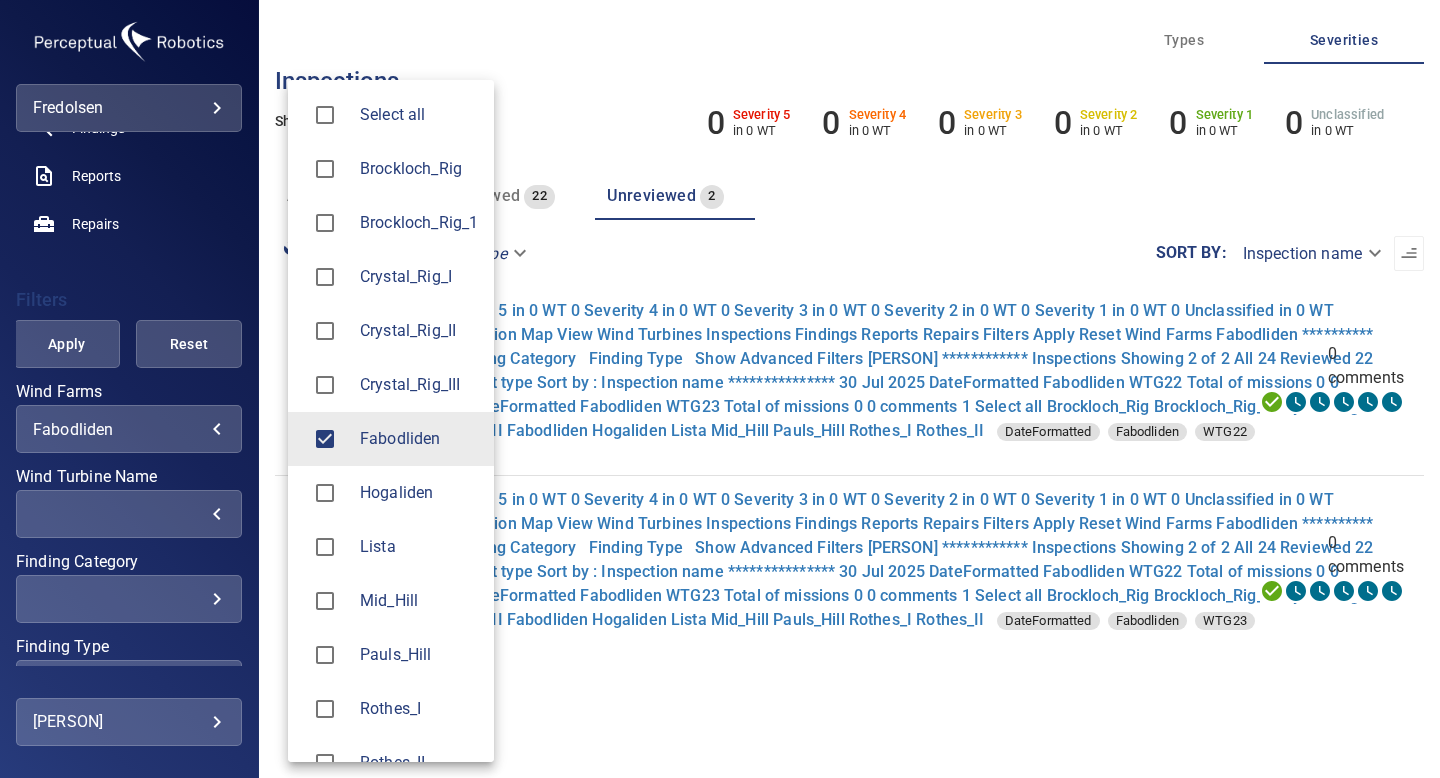 click on "**********" at bounding box center [720, 389] 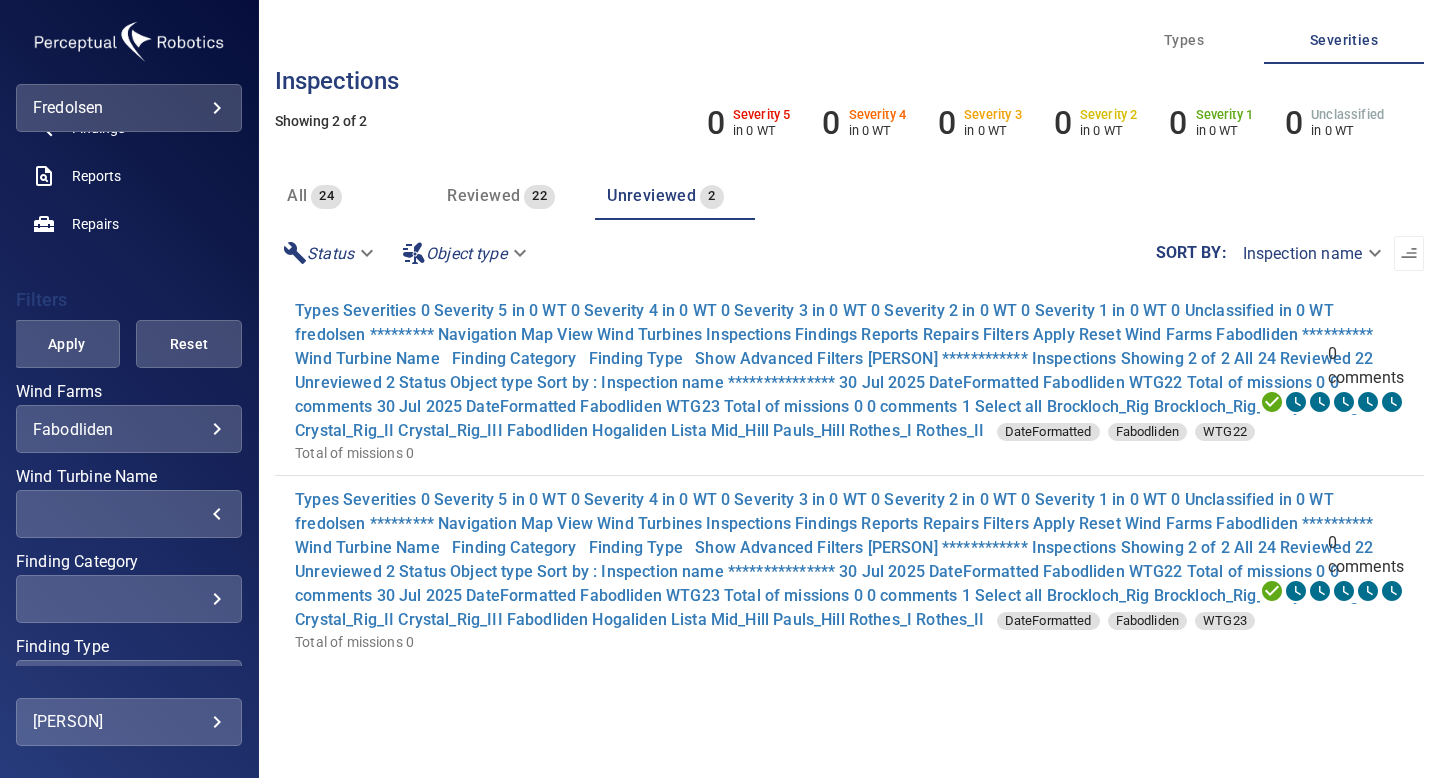 scroll, scrollTop: 0, scrollLeft: 0, axis: both 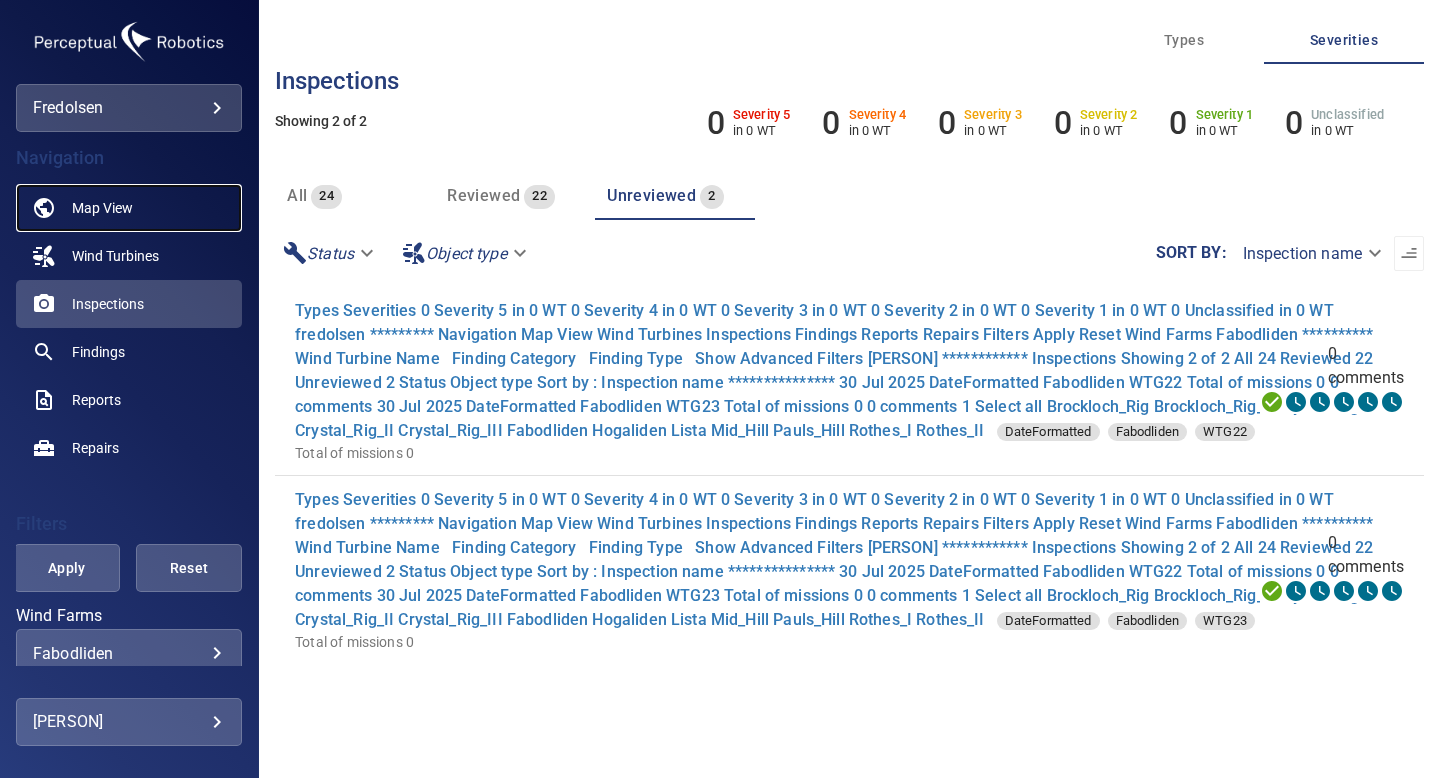 click on "Map View" at bounding box center (102, 208) 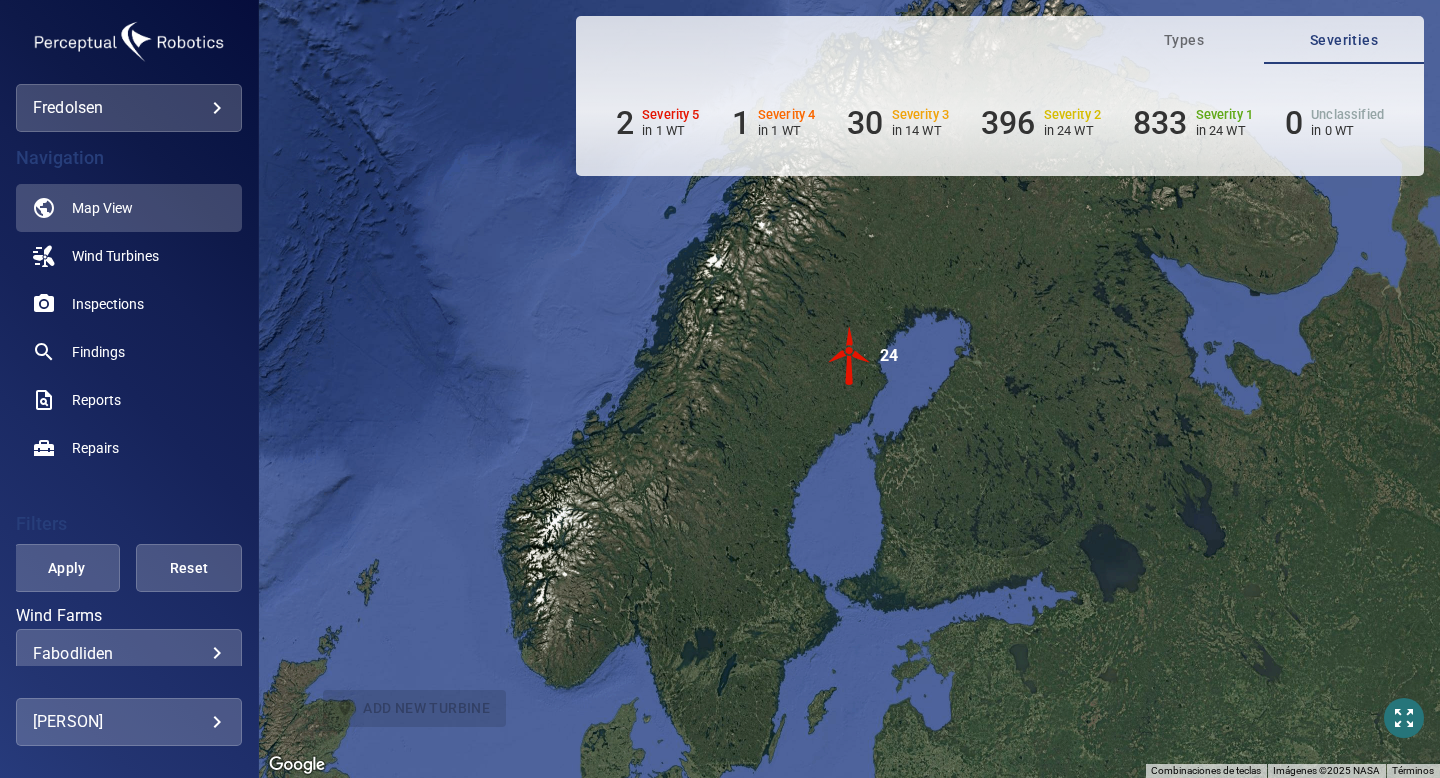 click on "**********" at bounding box center (720, 389) 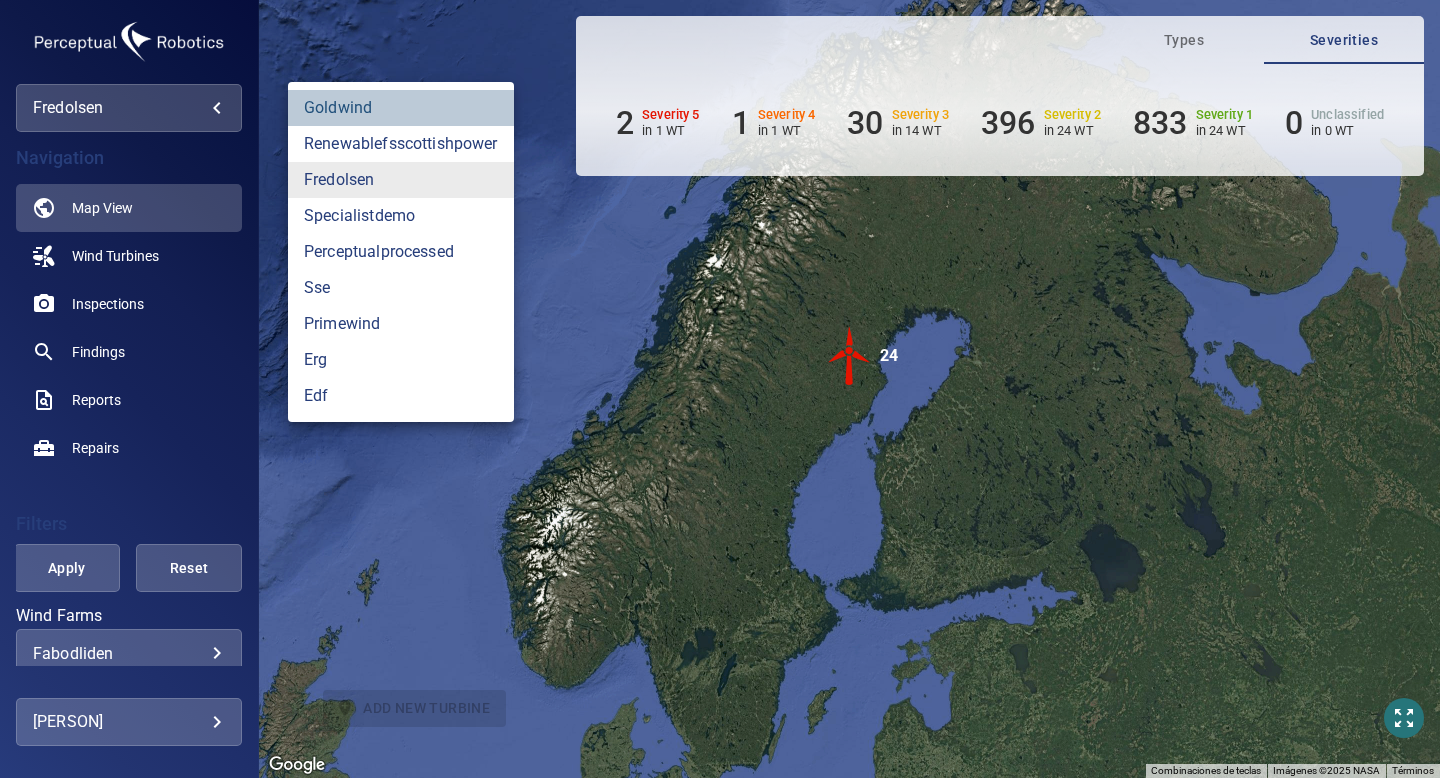 click on "goldwind" at bounding box center (401, 108) 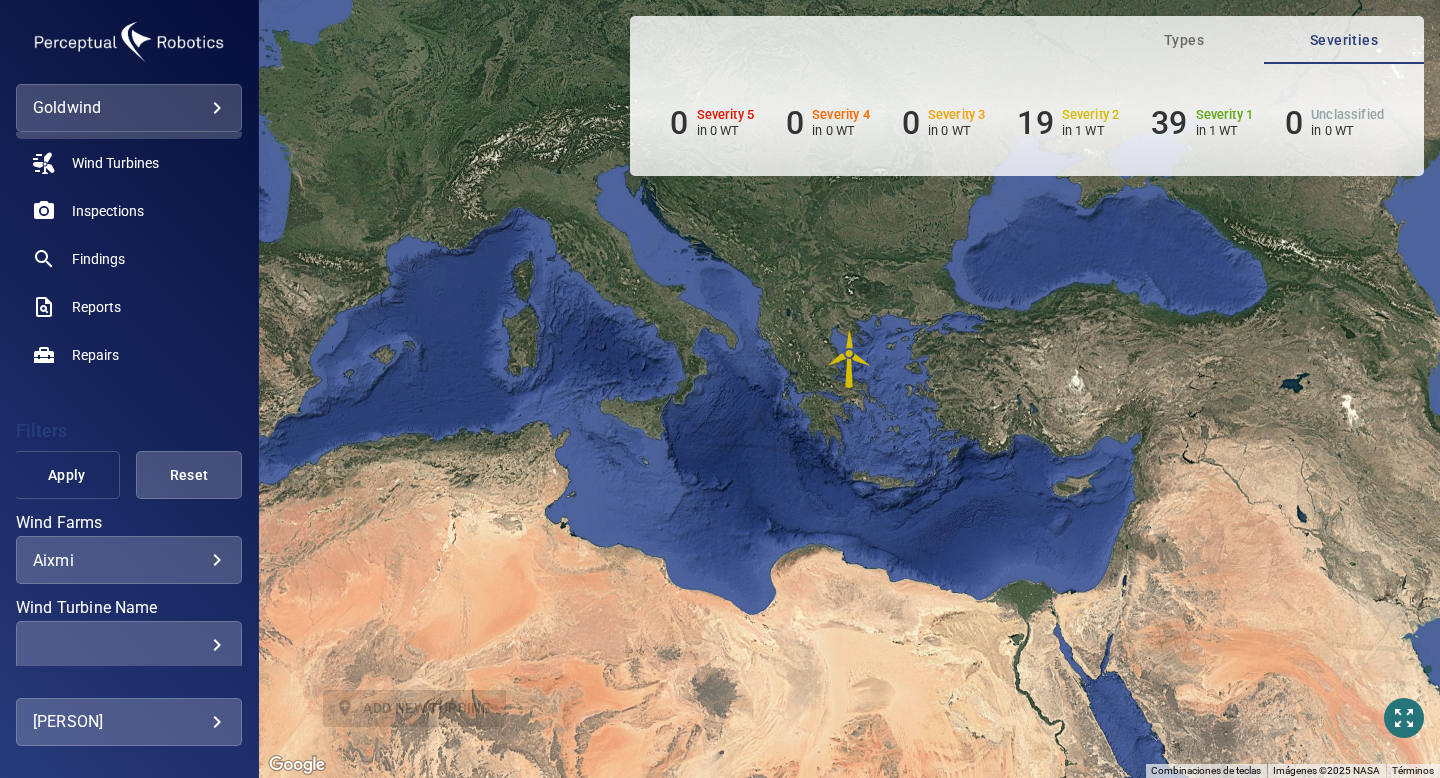 scroll, scrollTop: 111, scrollLeft: 0, axis: vertical 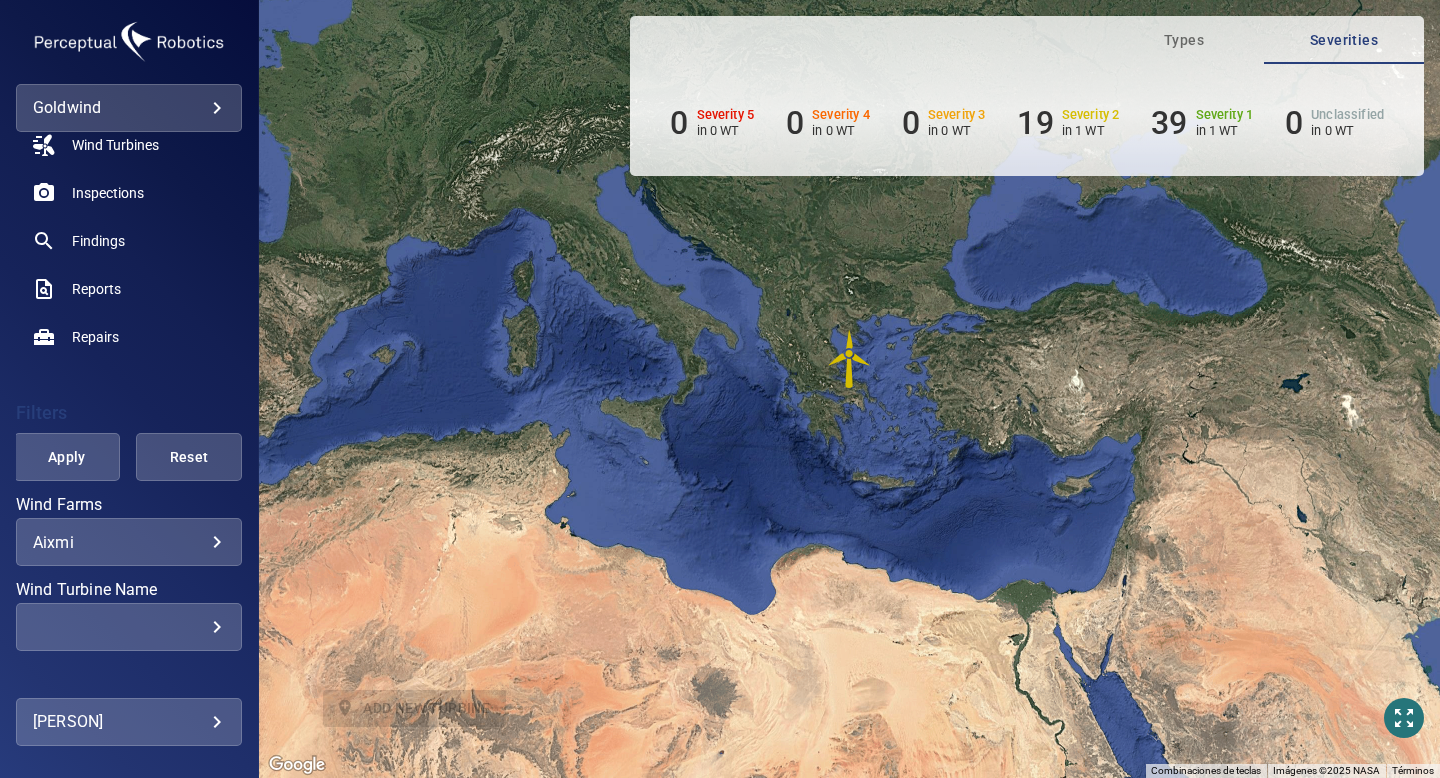 click on "**********" at bounding box center [720, 389] 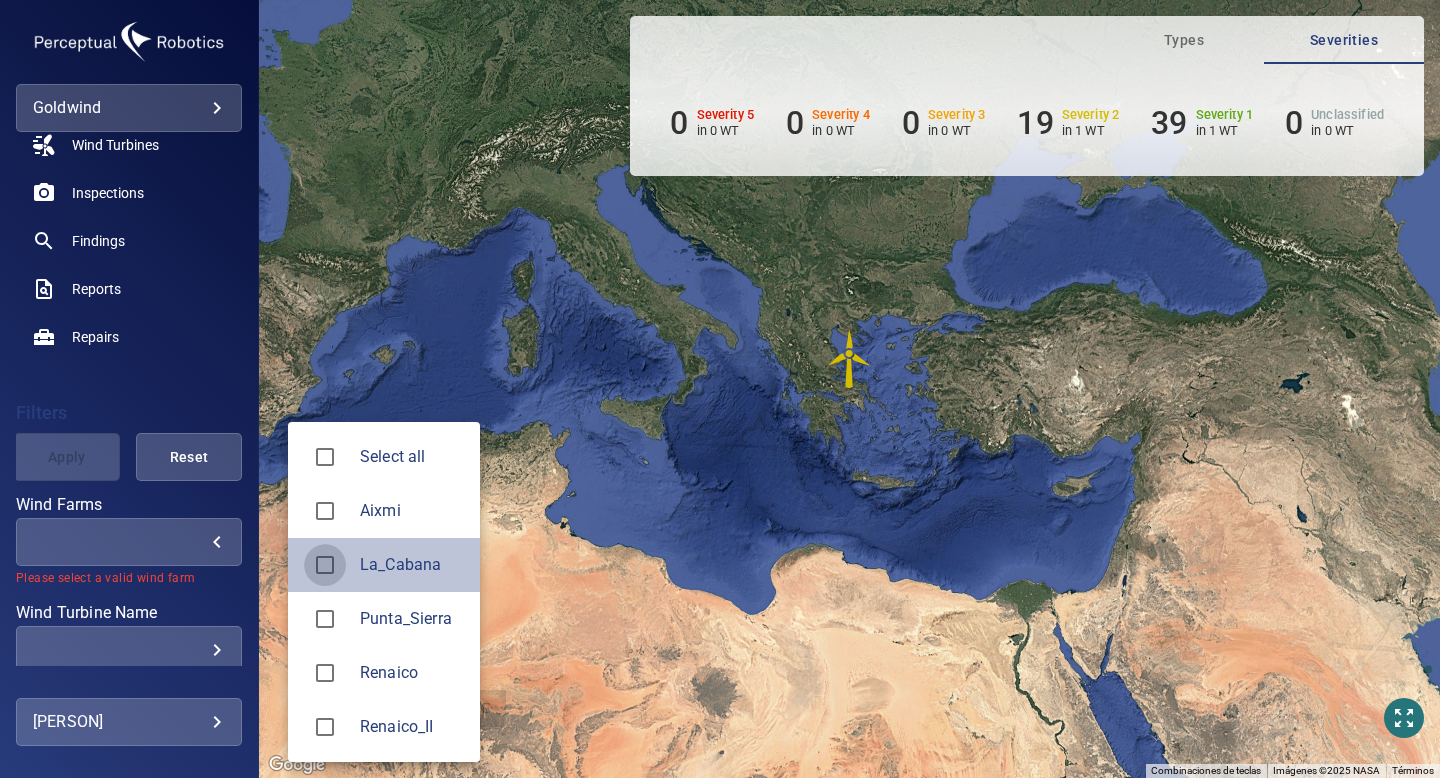 type on "*********" 